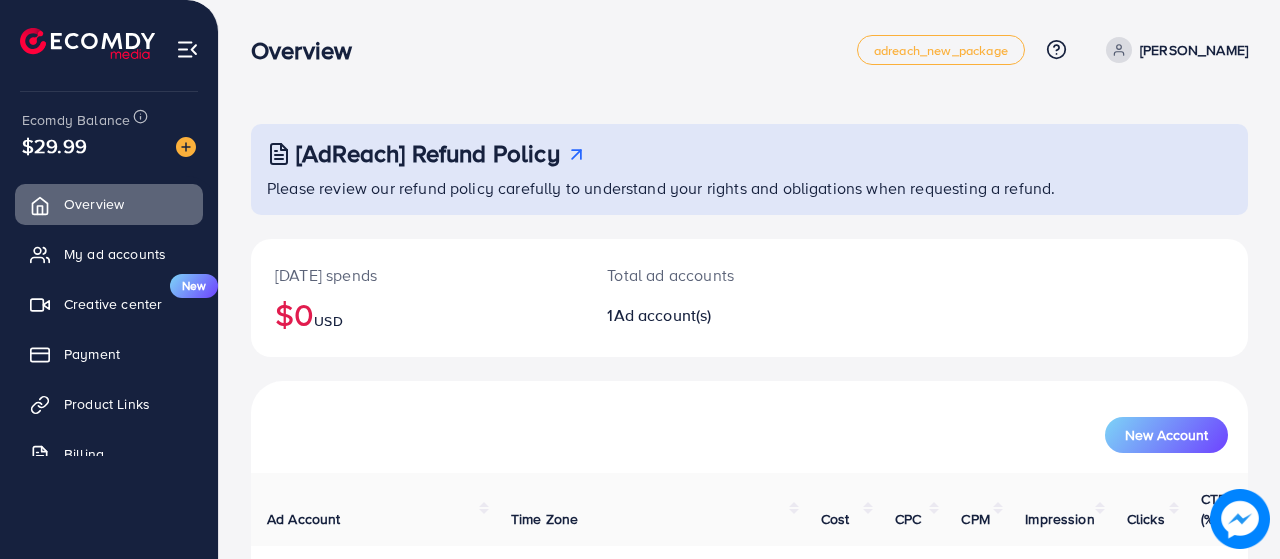 scroll, scrollTop: 128, scrollLeft: 0, axis: vertical 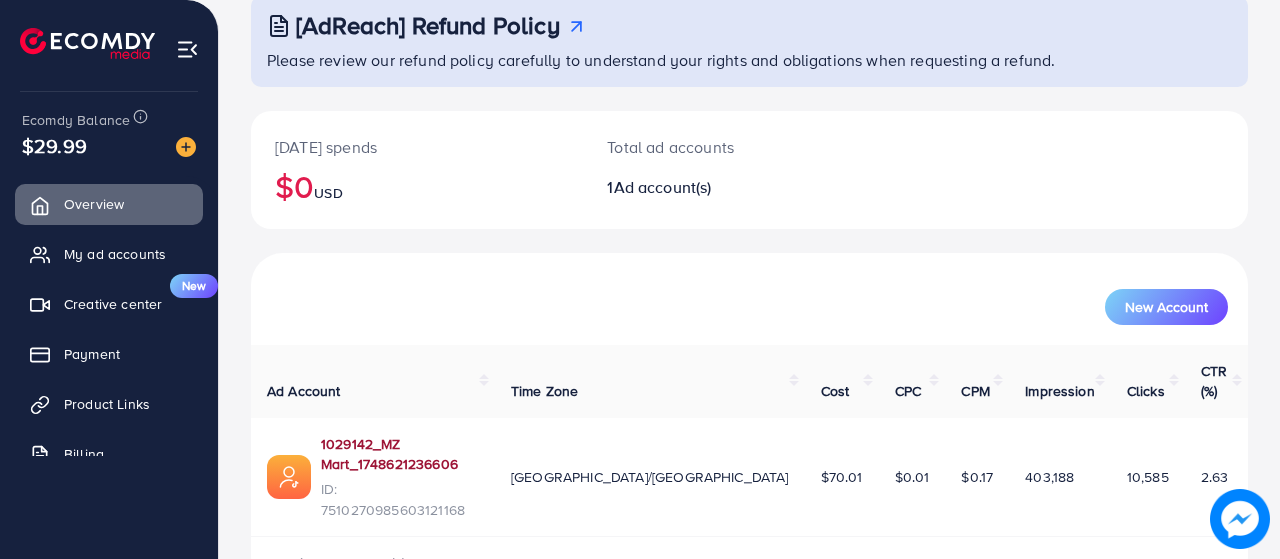 click on "1029142_MZ Mart_1748621236606" at bounding box center [400, 454] 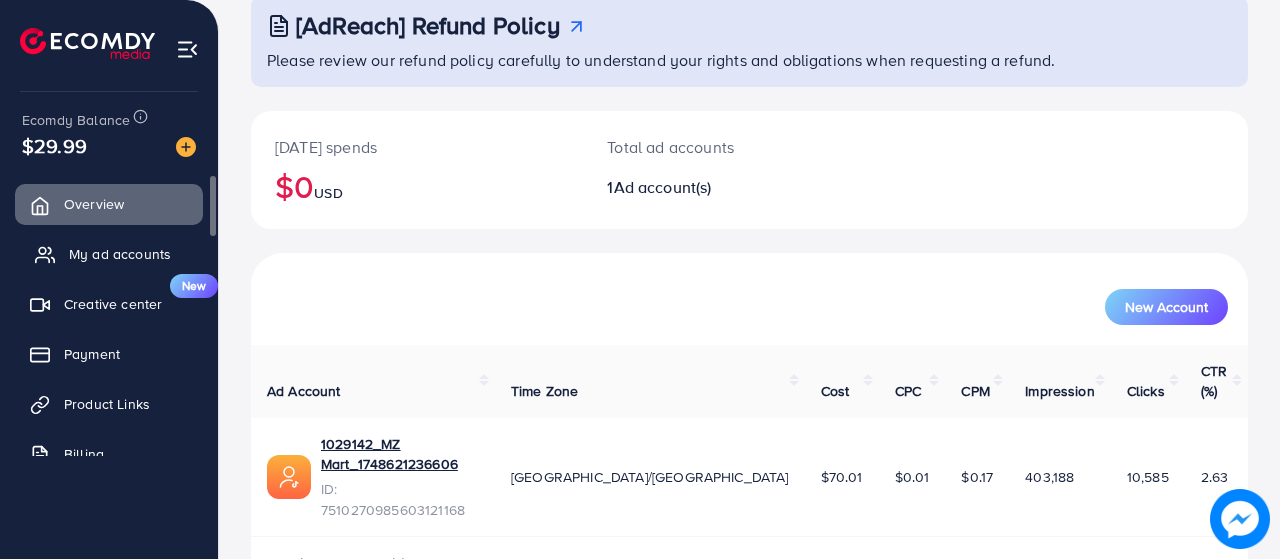 click on "My ad accounts" at bounding box center [109, 254] 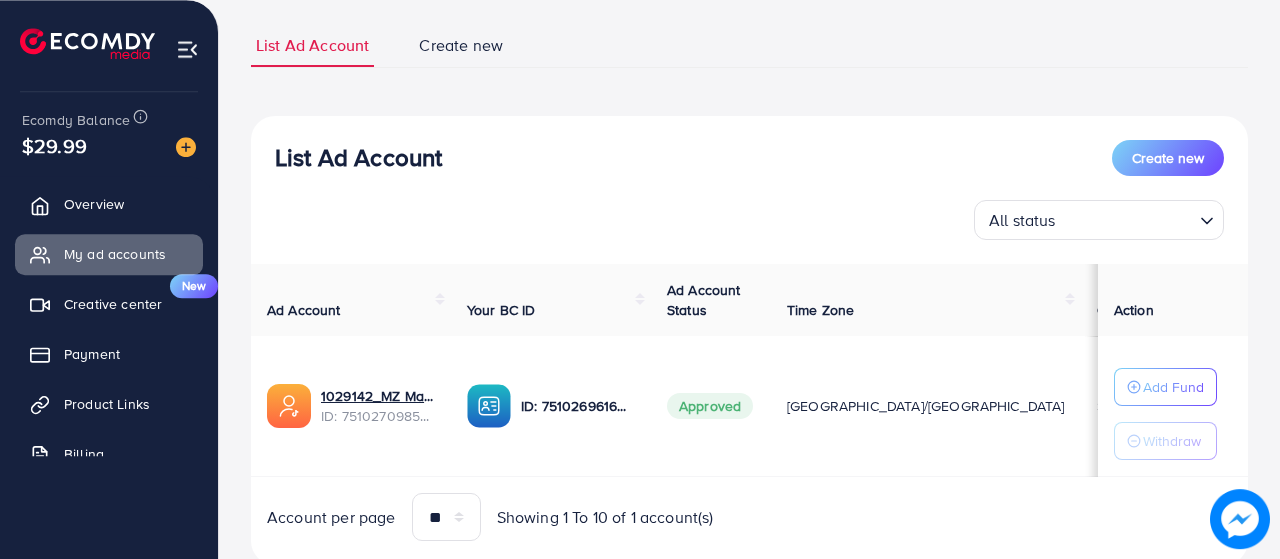scroll, scrollTop: 133, scrollLeft: 0, axis: vertical 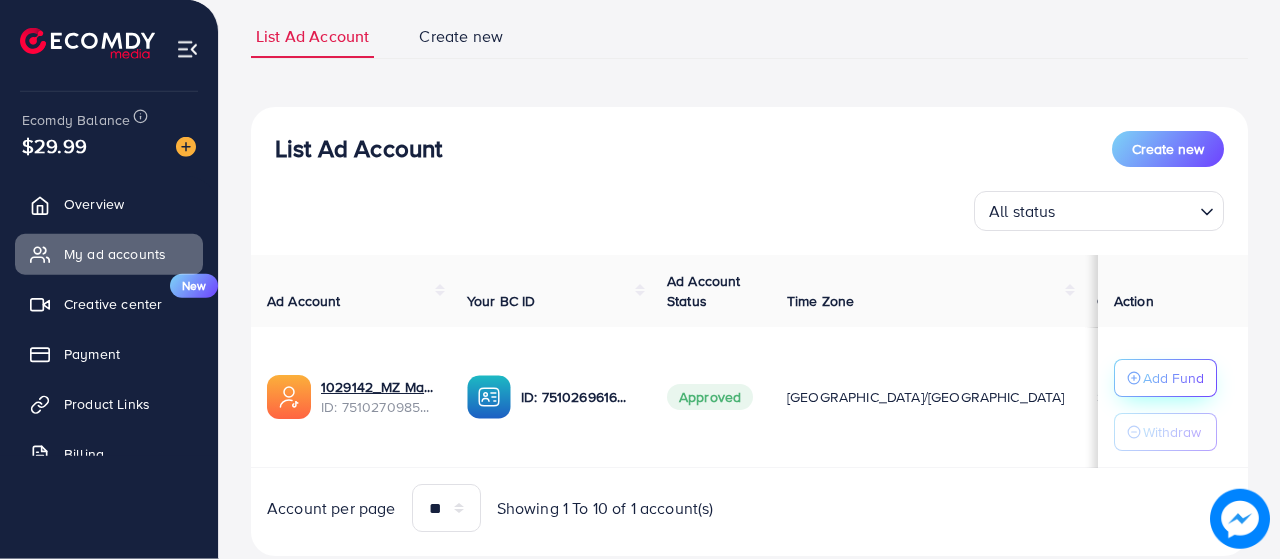 click on "Add Fund" at bounding box center (1173, 378) 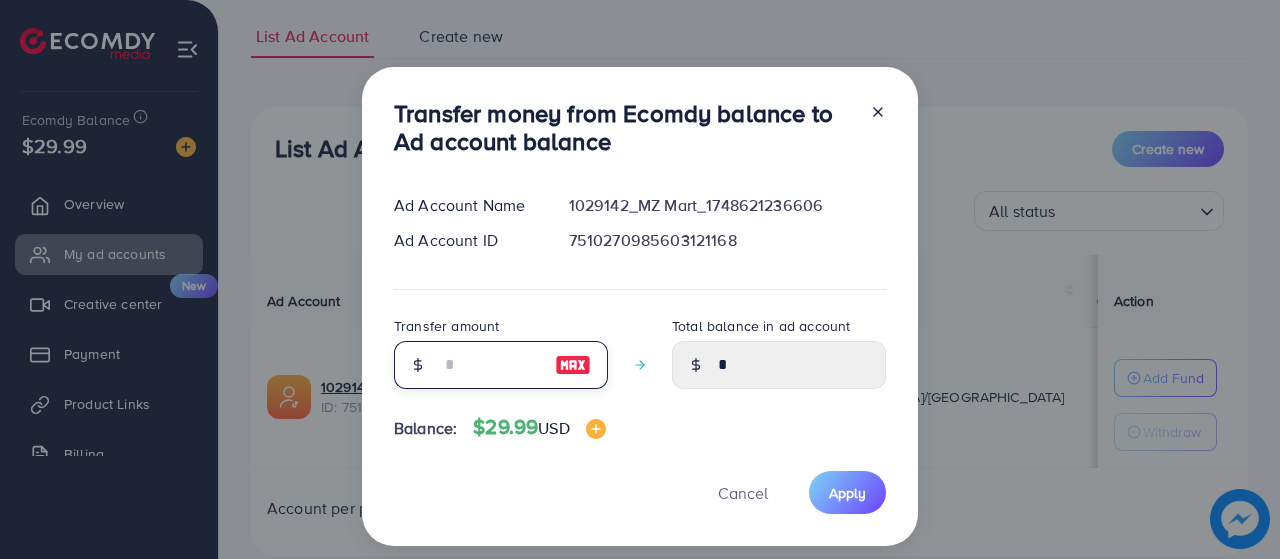 click at bounding box center [490, 365] 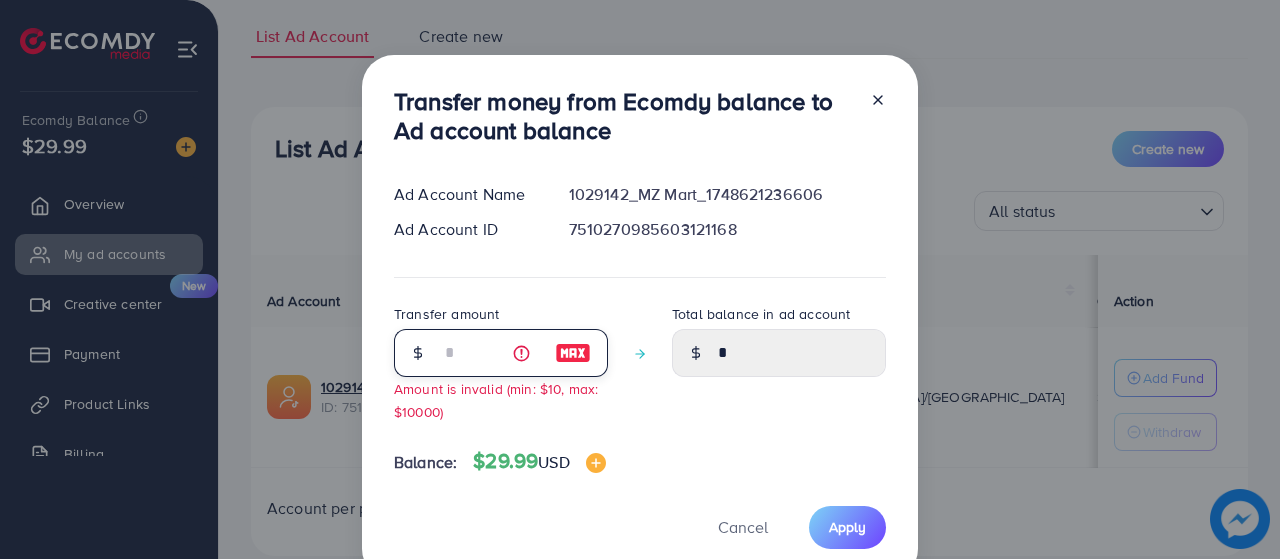 type on "****" 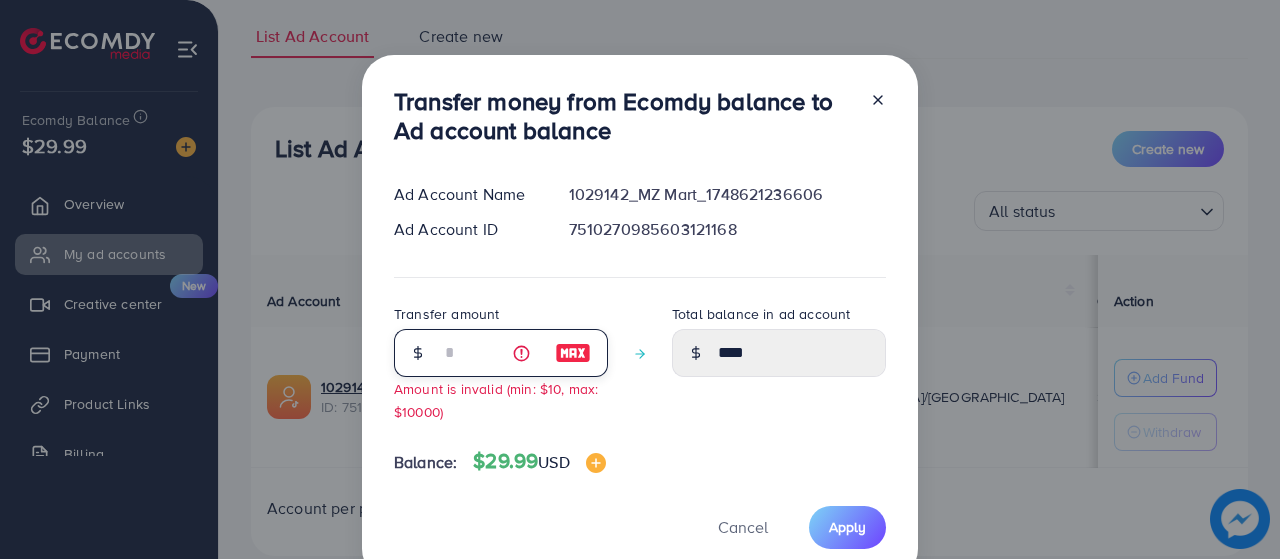 type on "**" 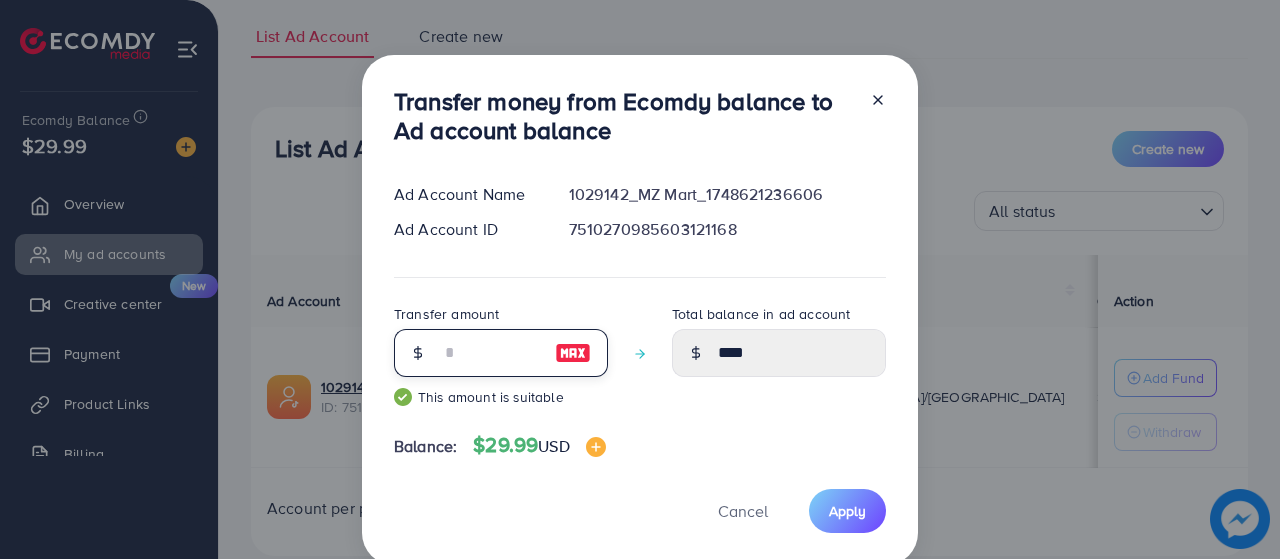 type on "*****" 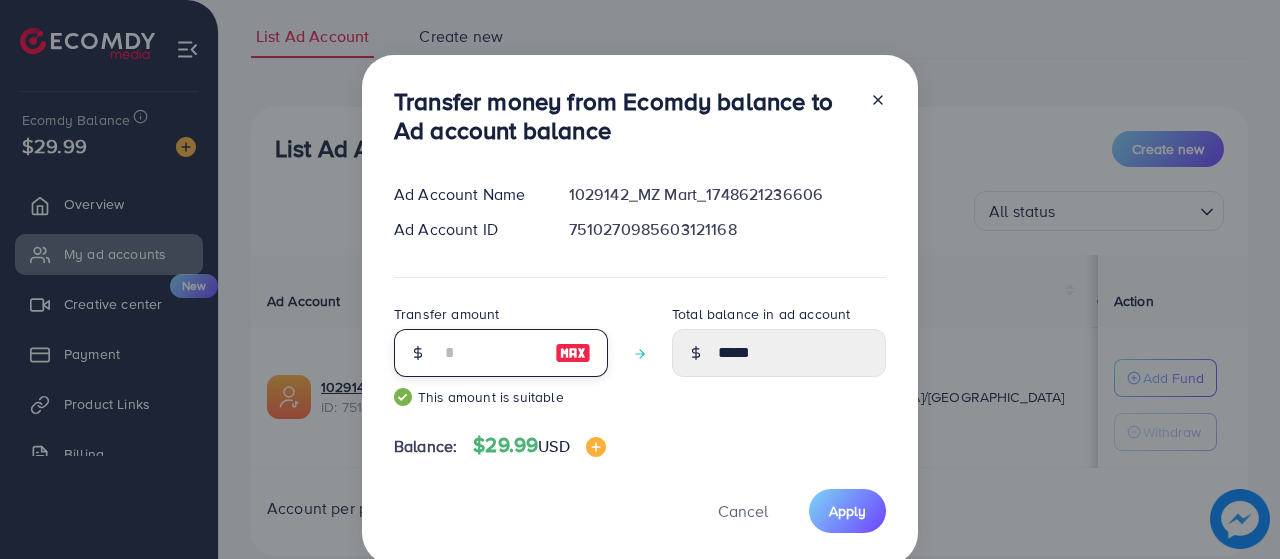 type on "**" 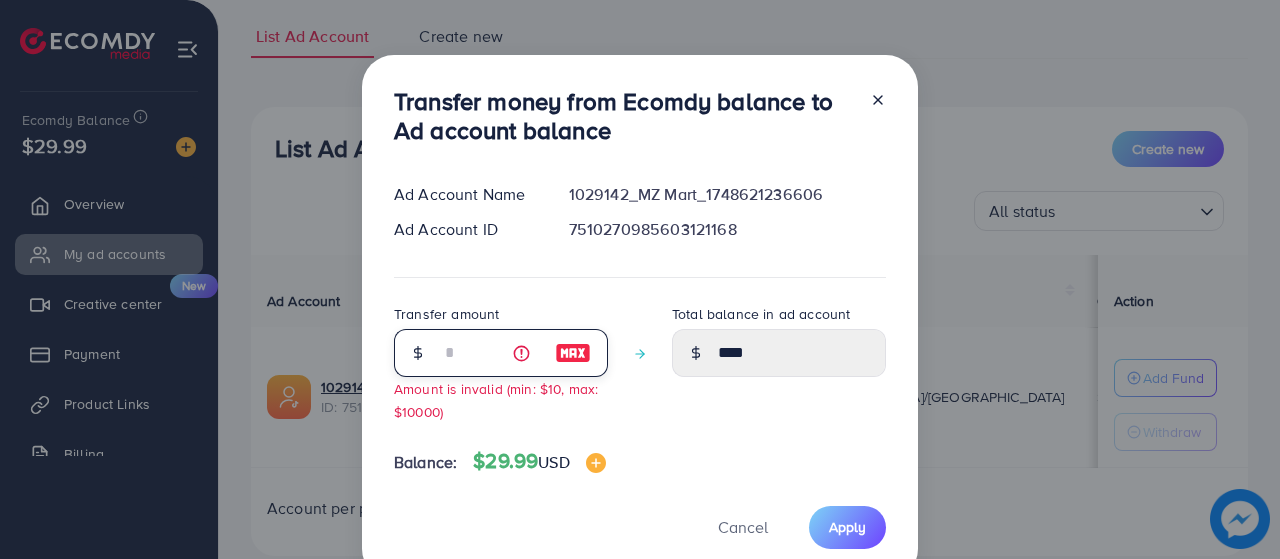 type 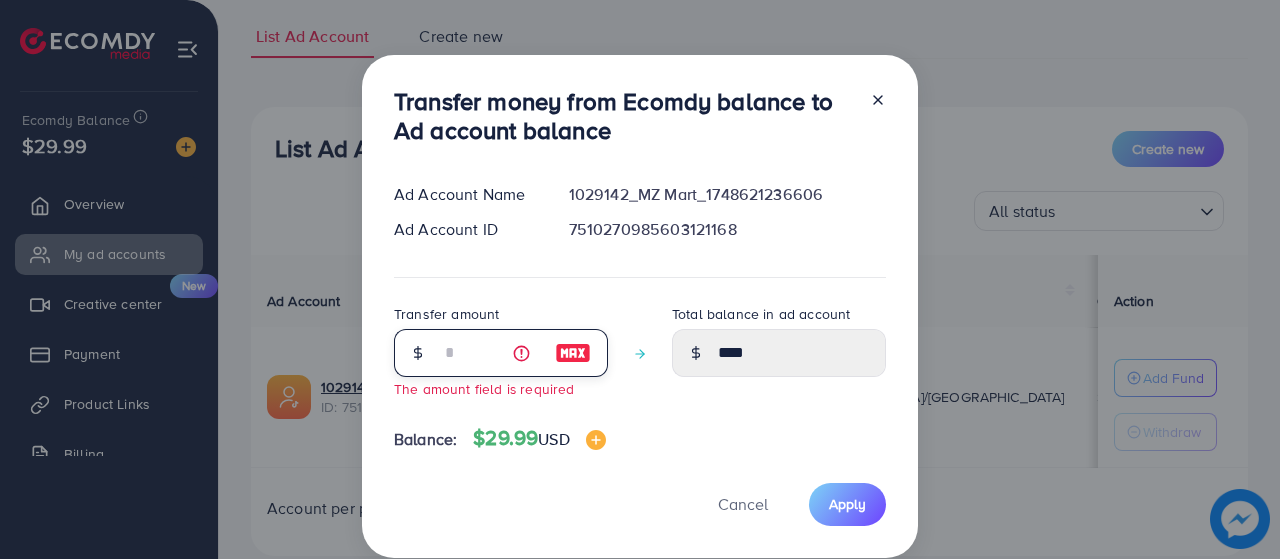 type on "*" 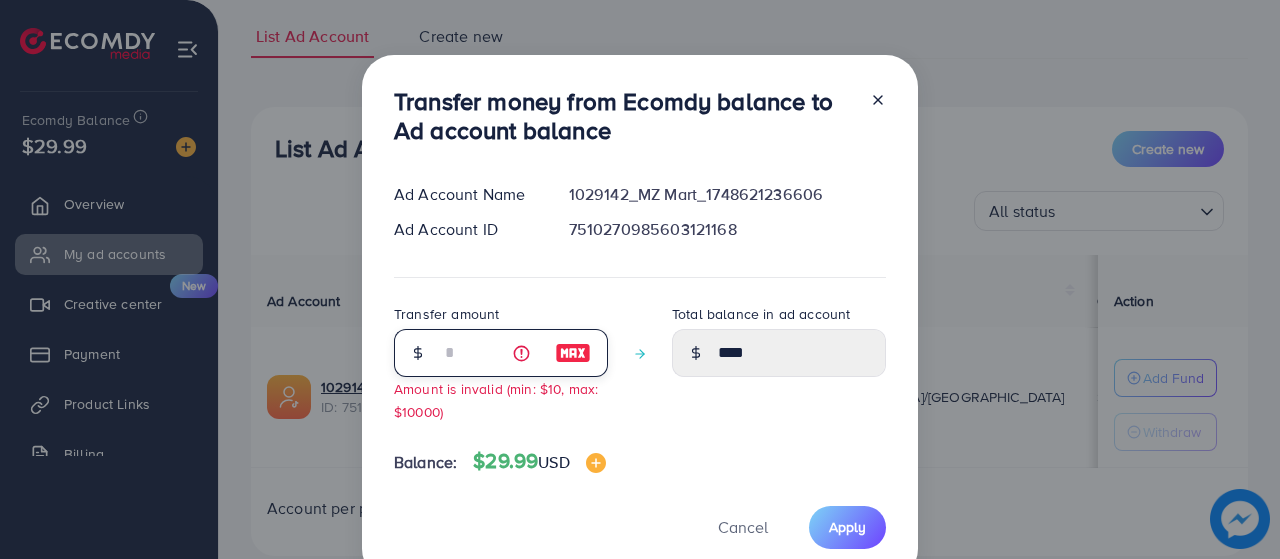 type on "****" 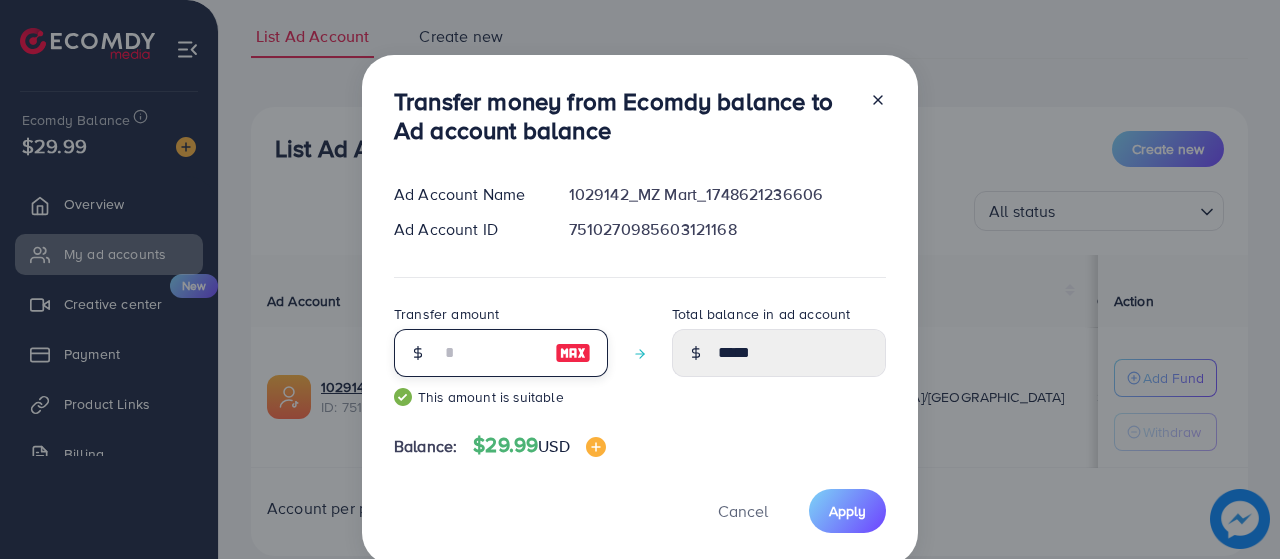 type on "**" 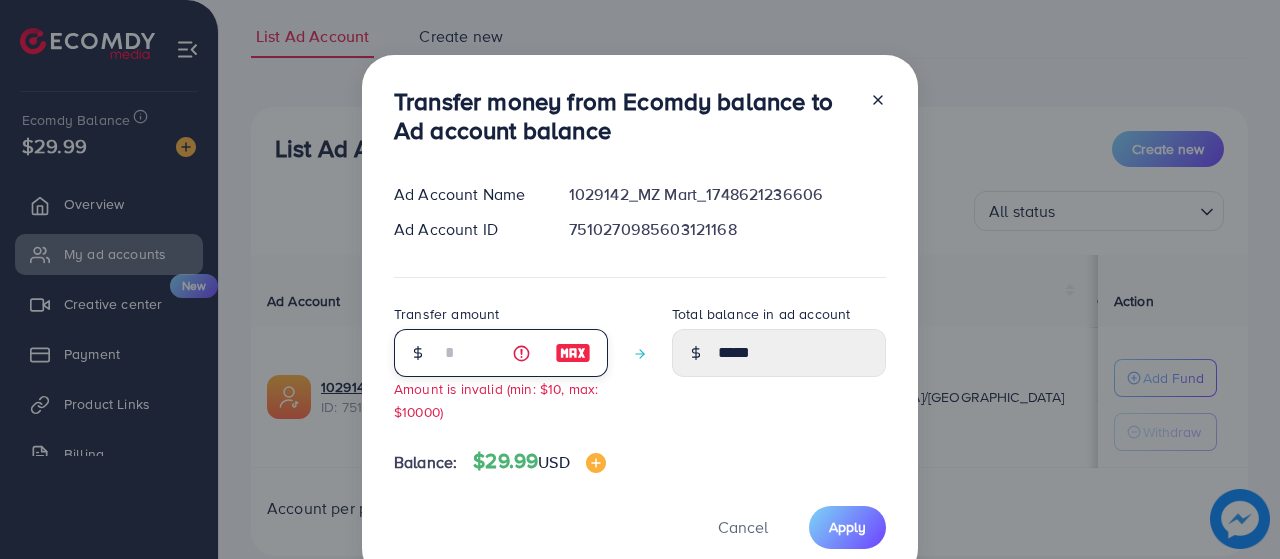 type on "****" 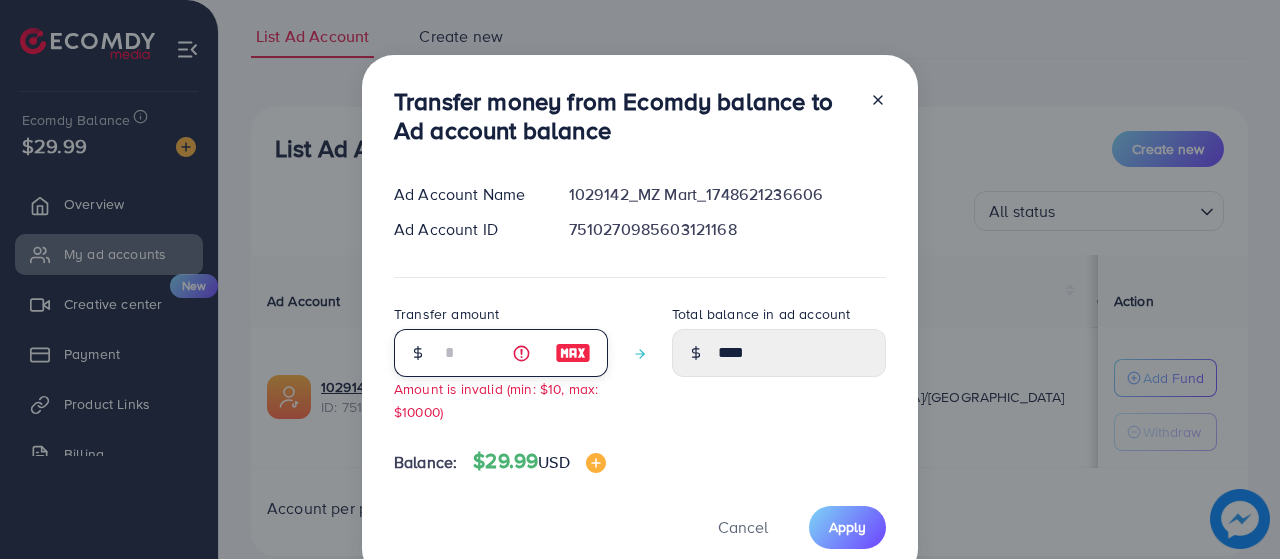 type 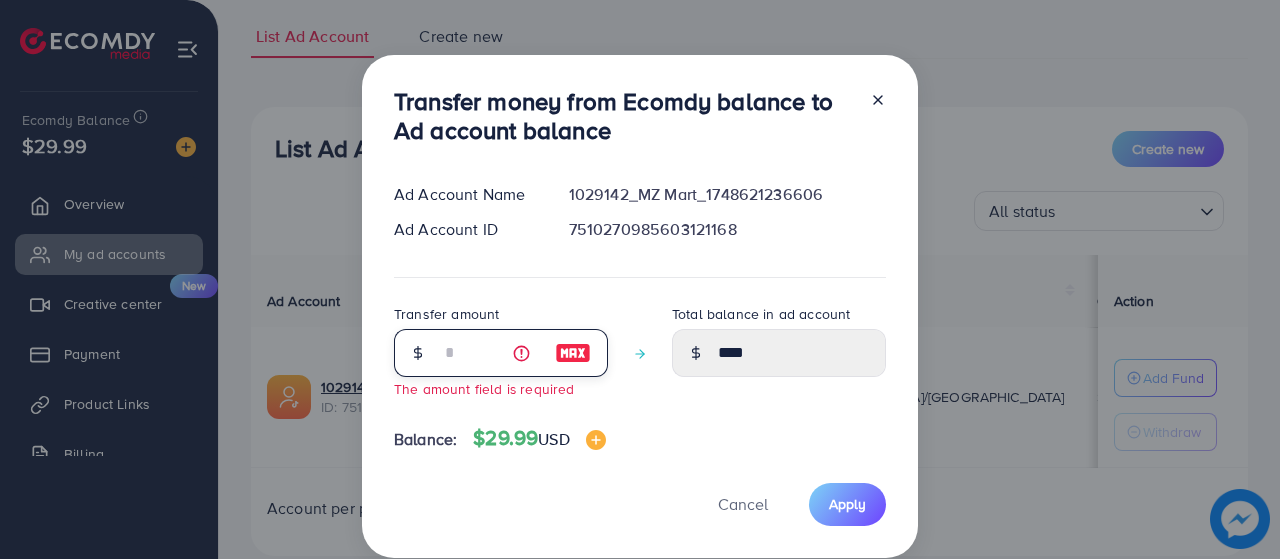 type on "*" 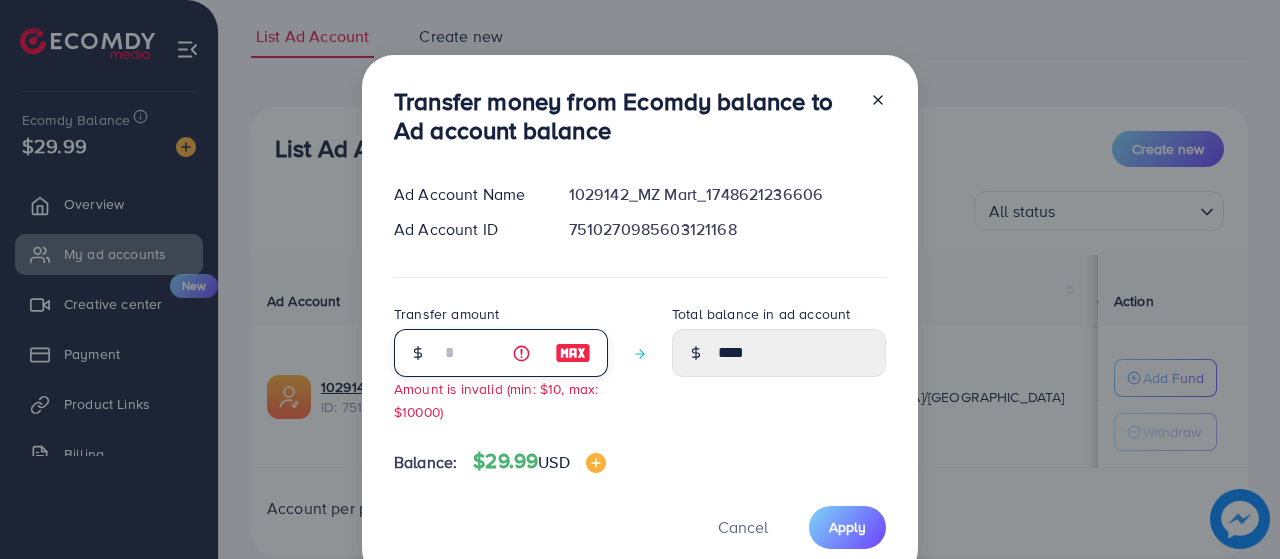 type on "**" 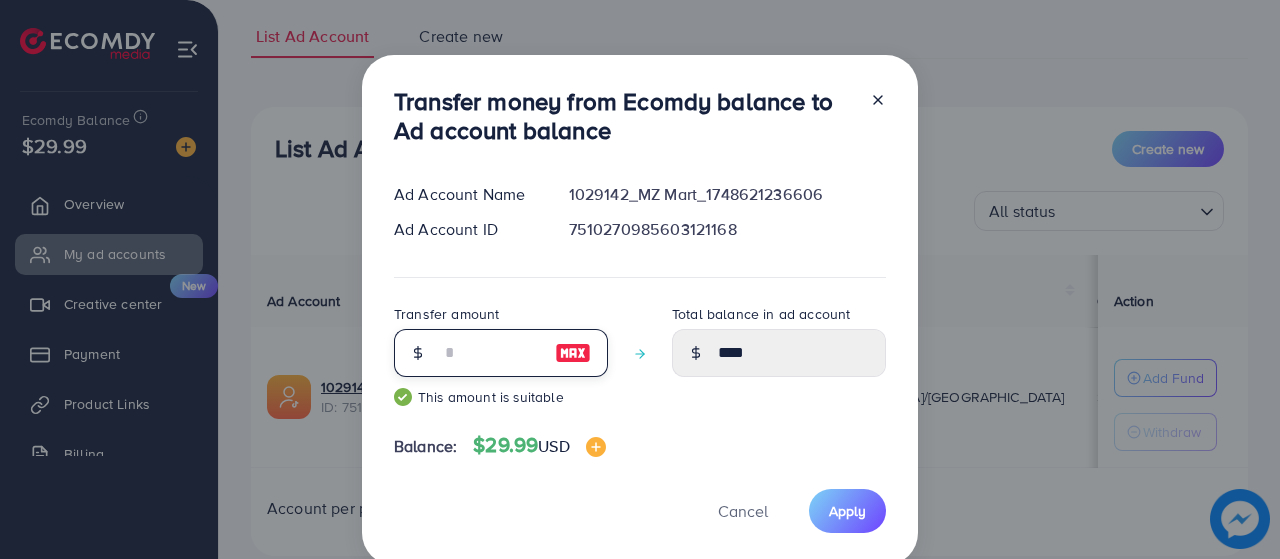type on "*****" 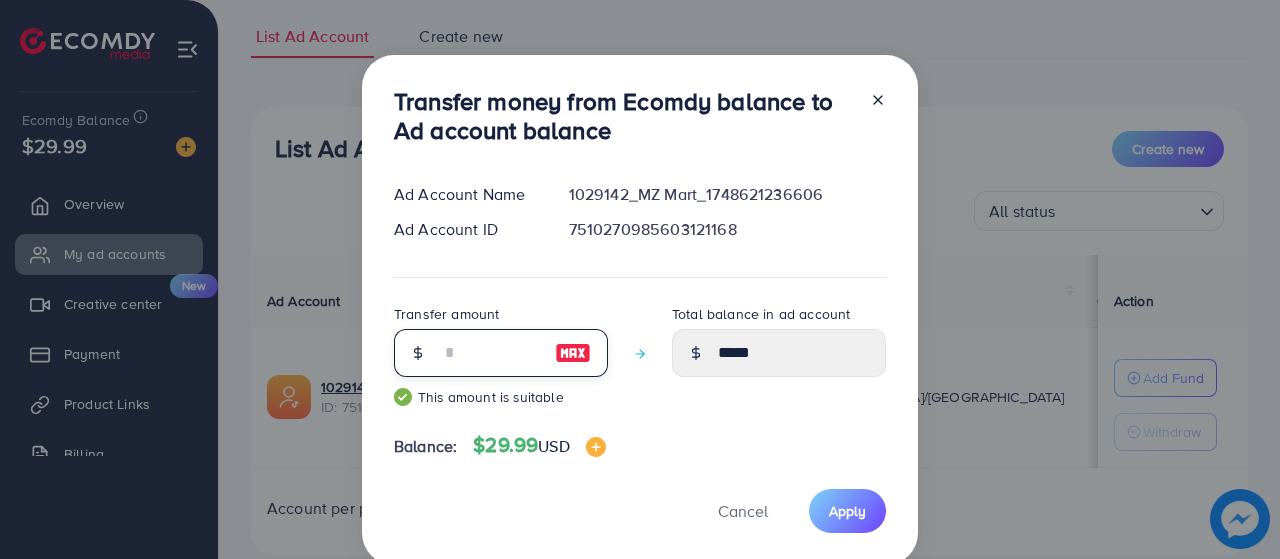 click on "**" at bounding box center [490, 353] 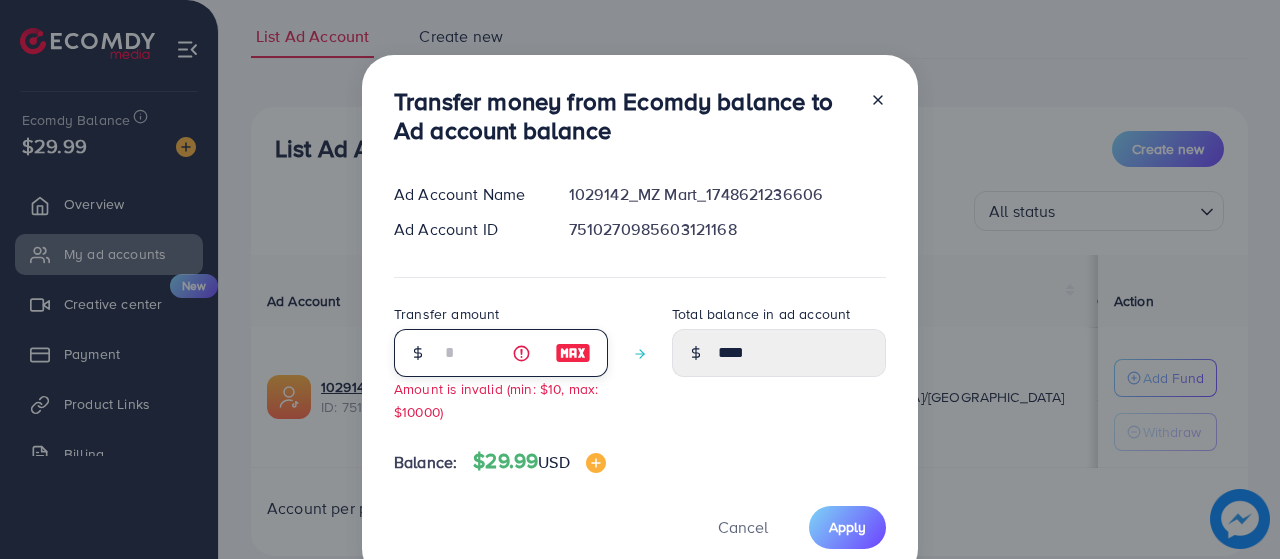type on "**" 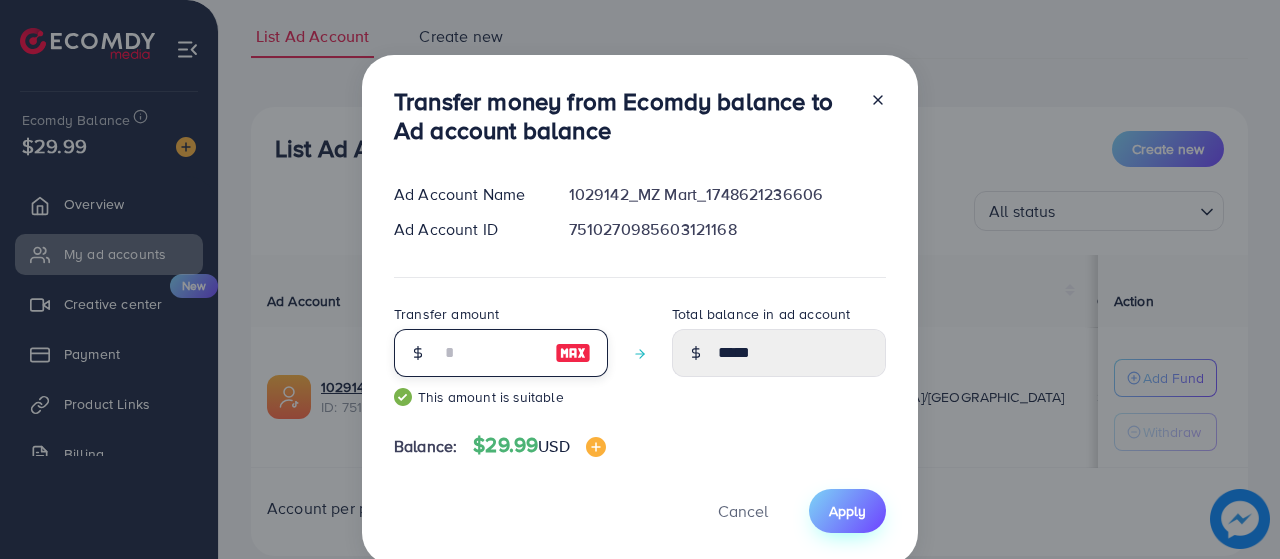 type on "**" 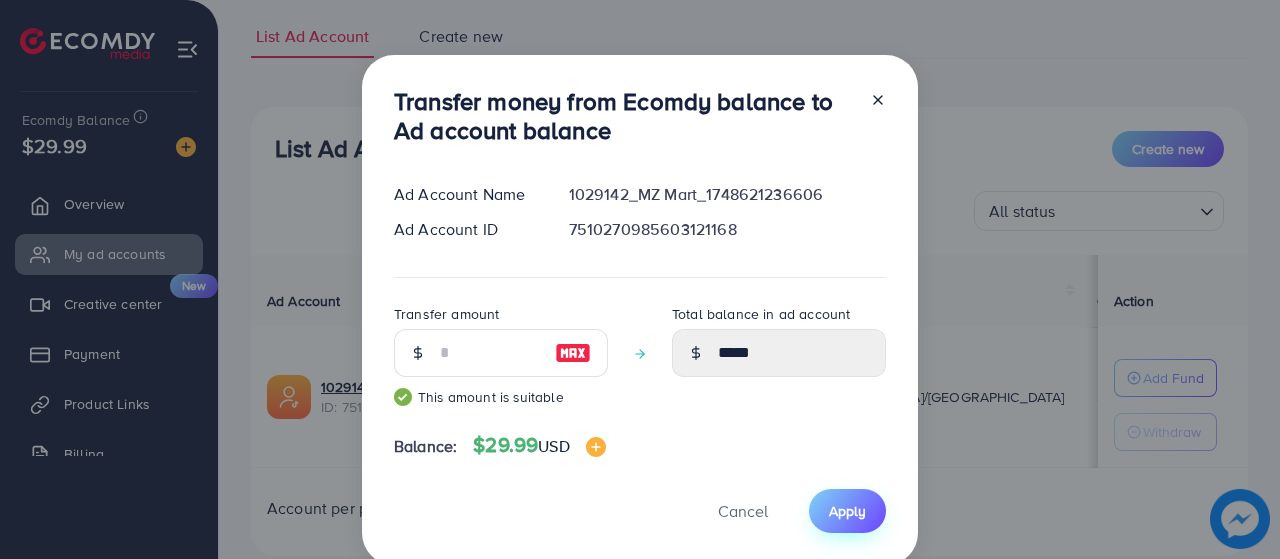 click on "Apply" at bounding box center (847, 511) 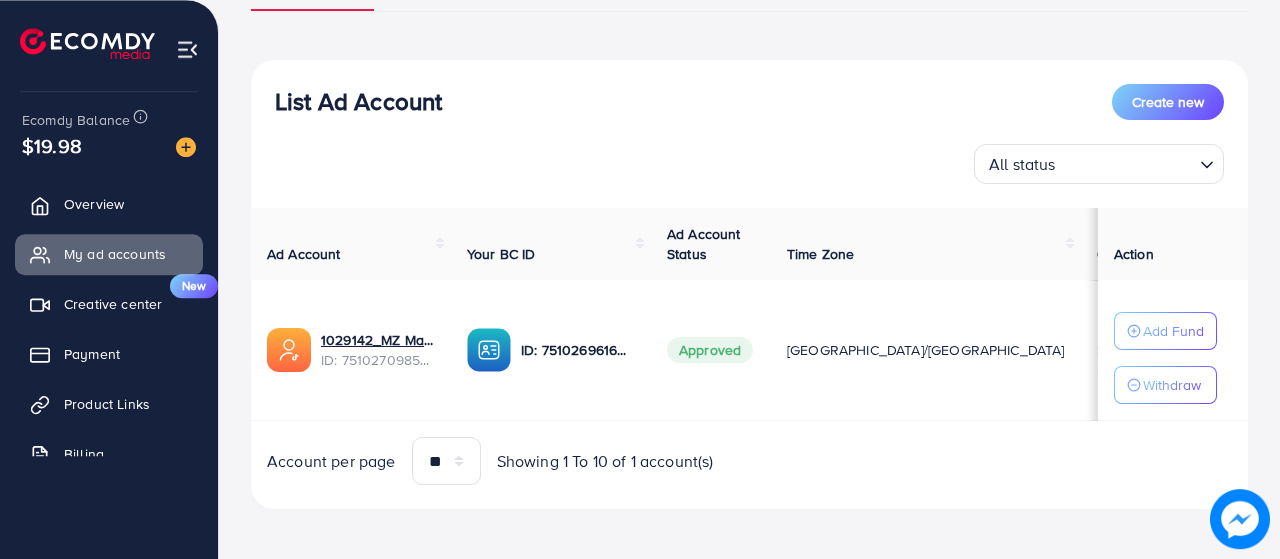 scroll, scrollTop: 184, scrollLeft: 0, axis: vertical 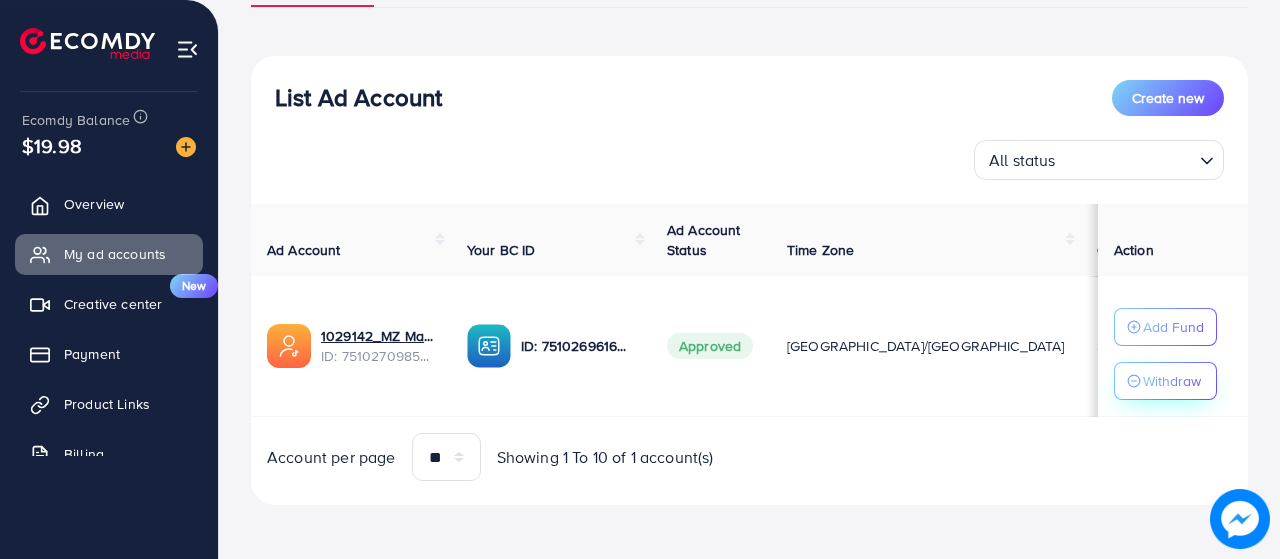 click 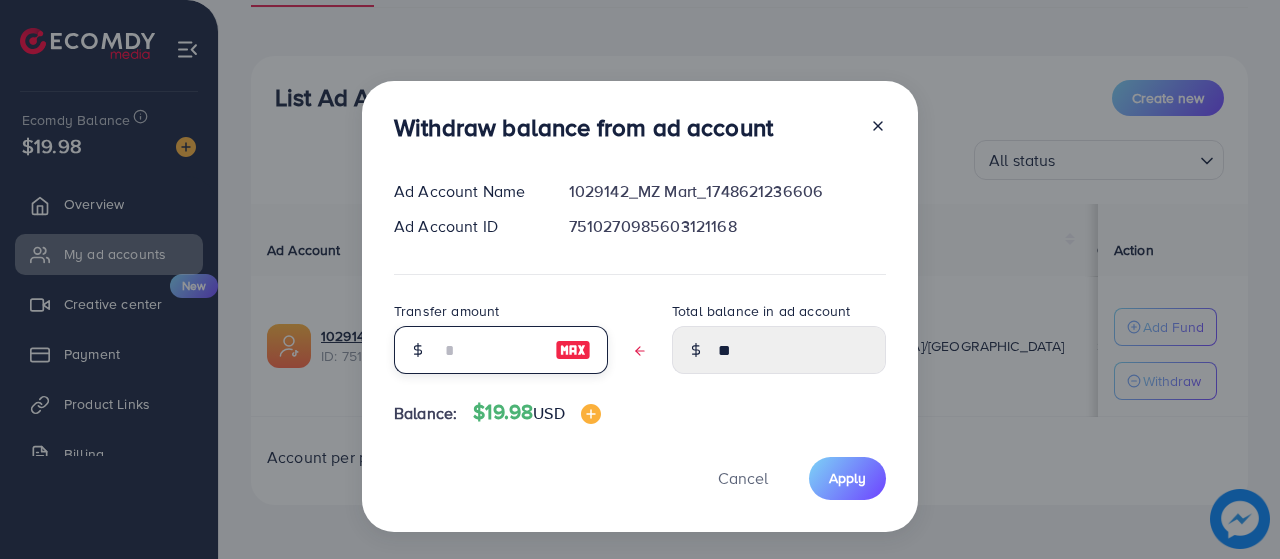 click at bounding box center (490, 350) 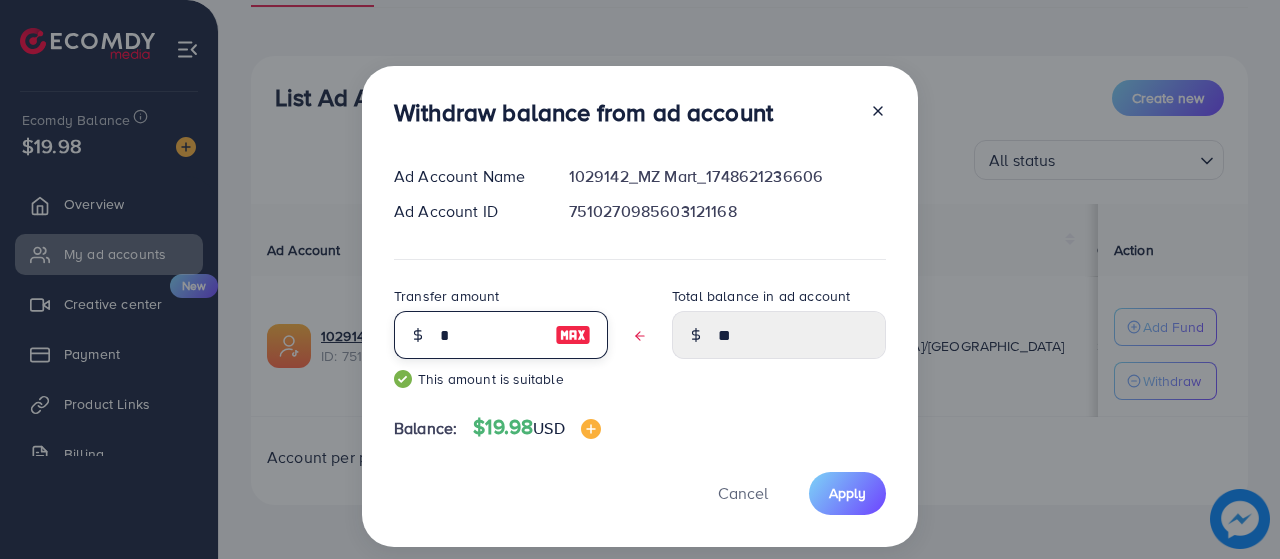 type on "****" 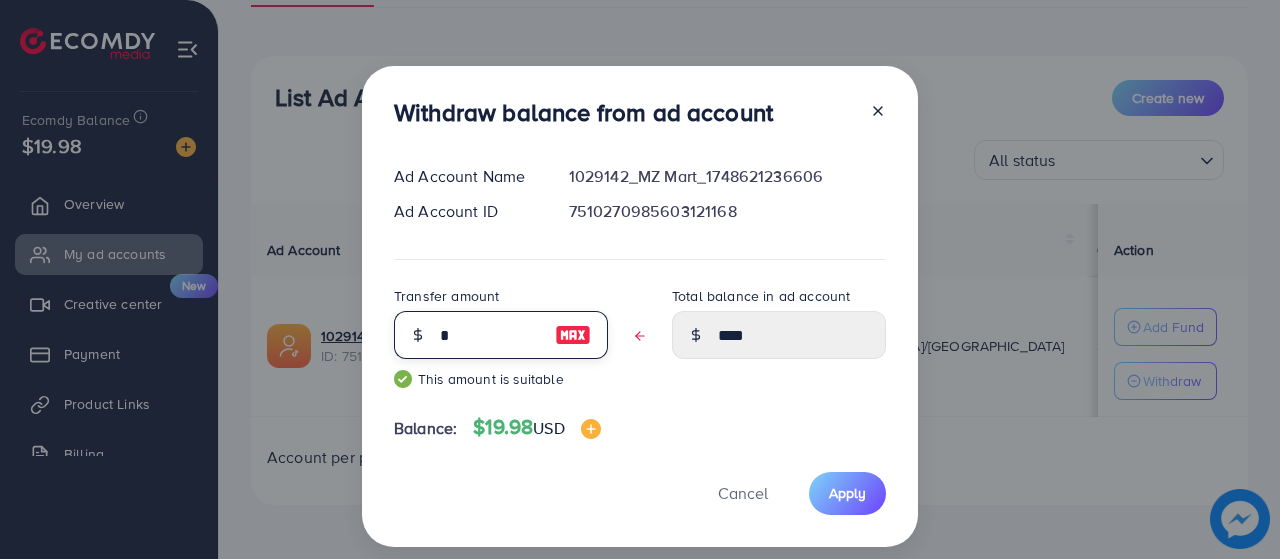 type 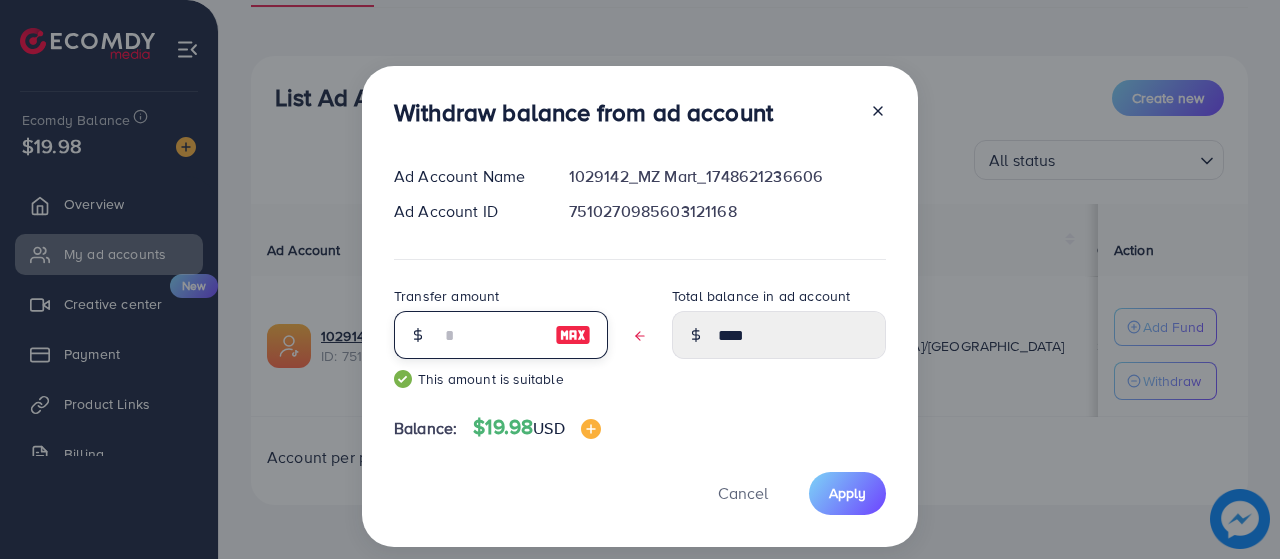 type on "*****" 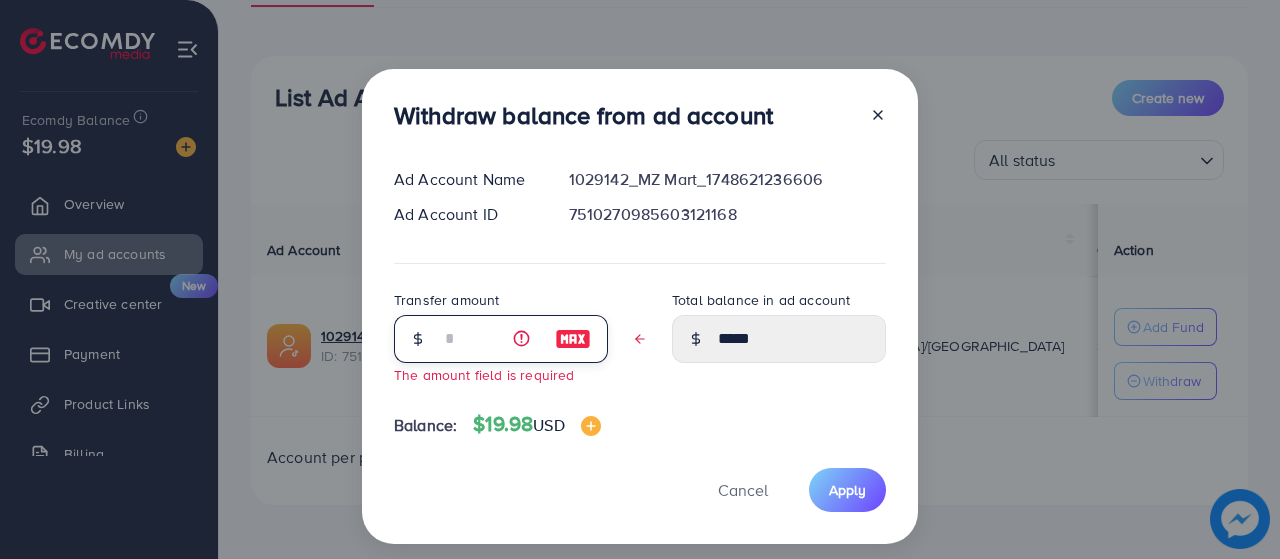type on "*" 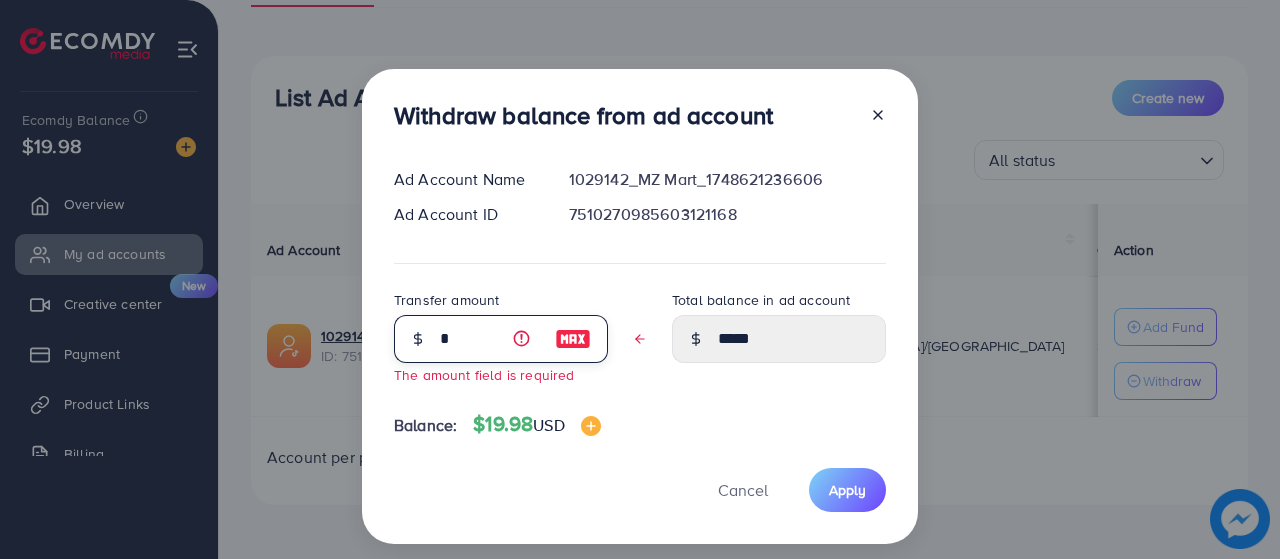 type on "****" 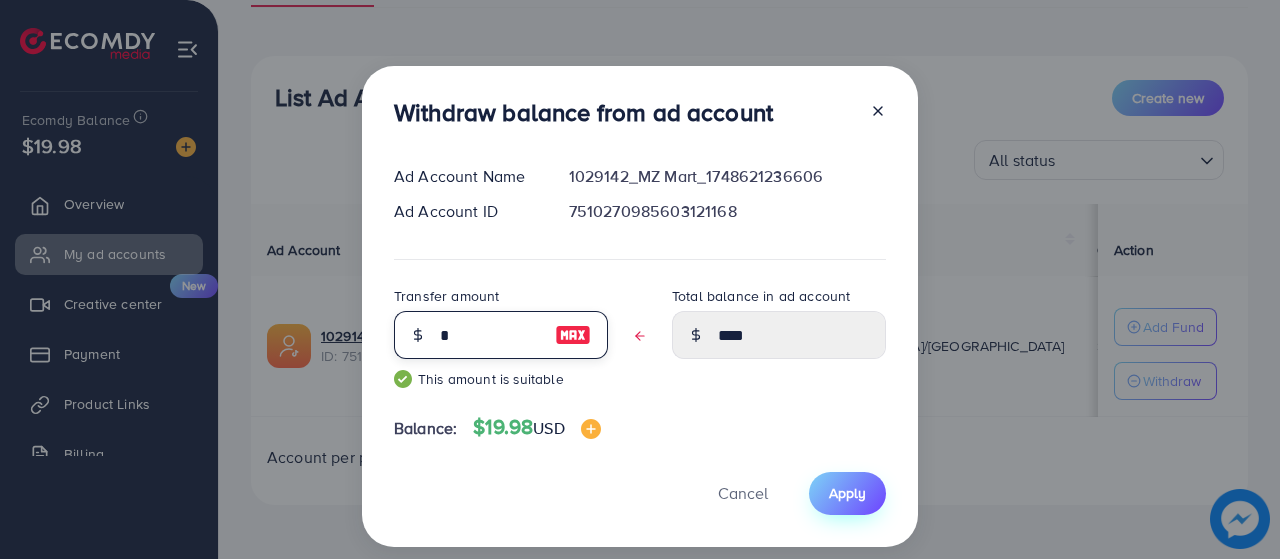type on "*" 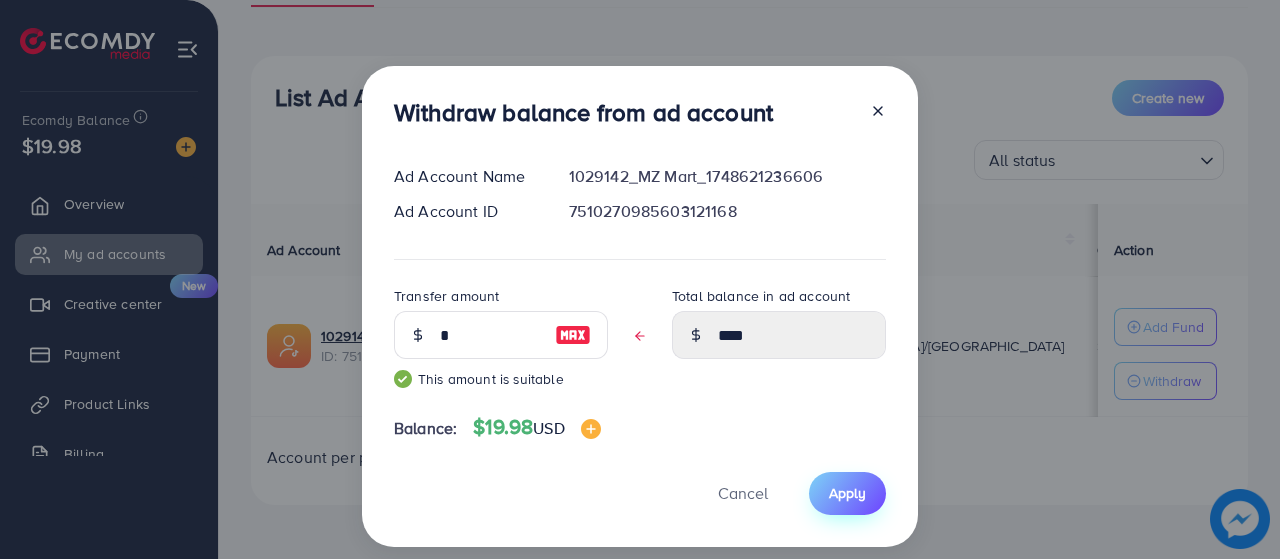 click on "Apply" at bounding box center [847, 493] 